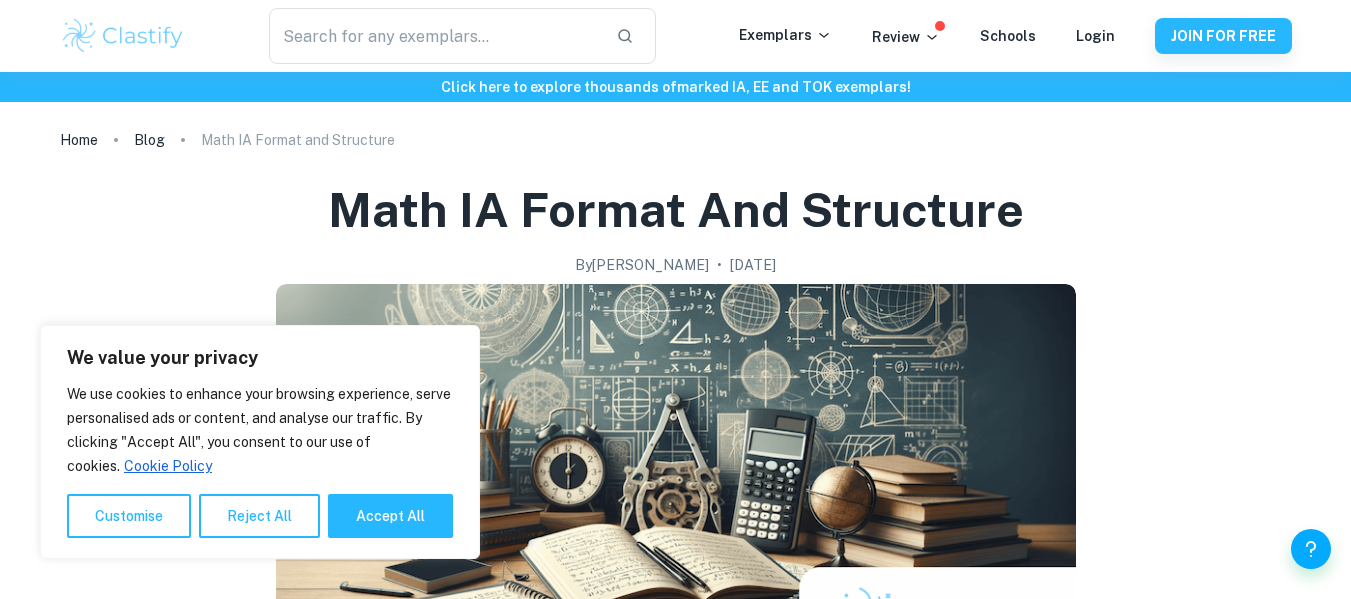 scroll, scrollTop: 0, scrollLeft: 0, axis: both 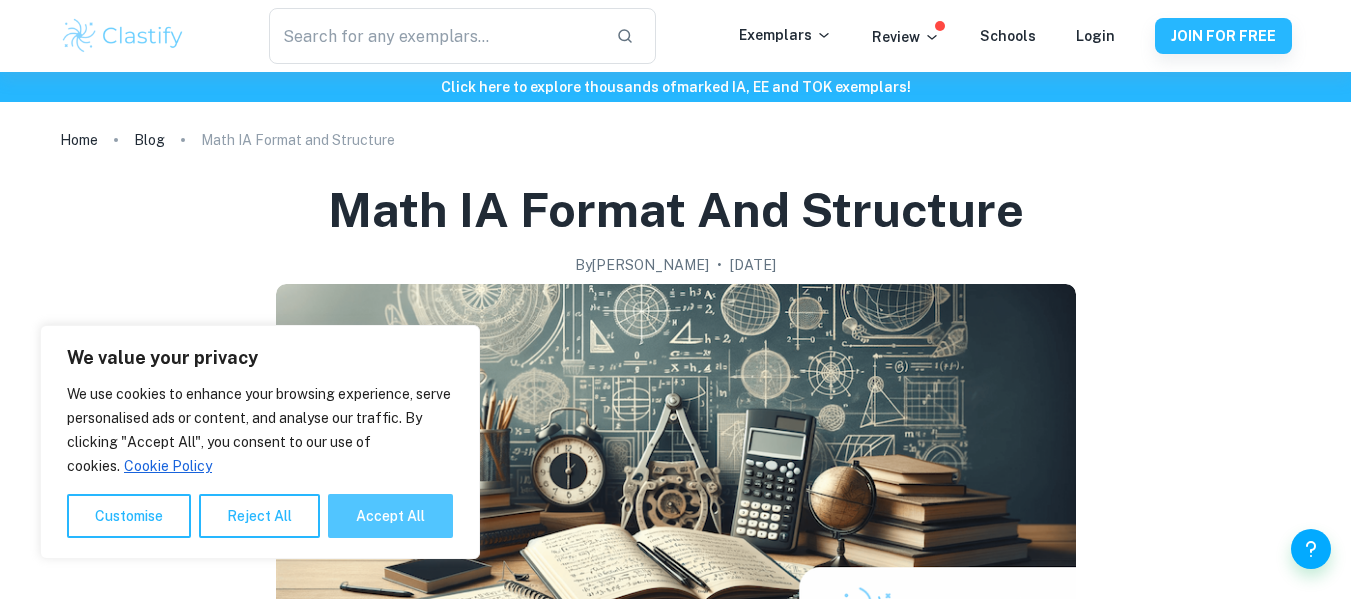 click on "Accept All" at bounding box center (390, 516) 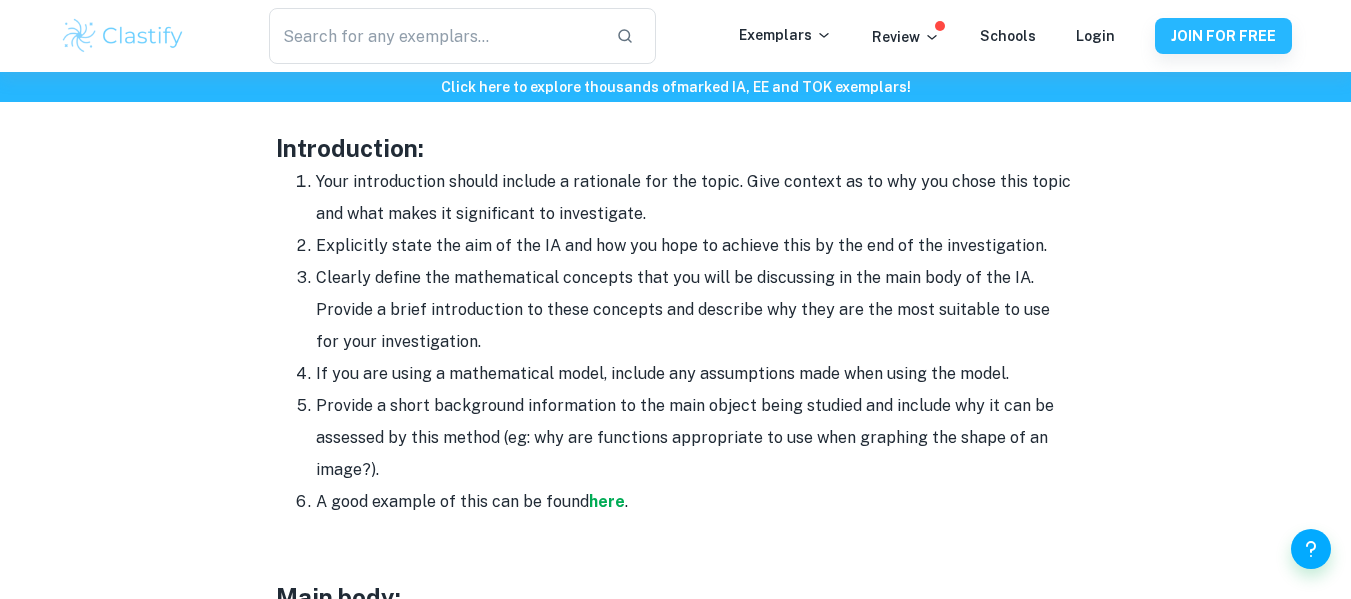 scroll, scrollTop: 1293, scrollLeft: 0, axis: vertical 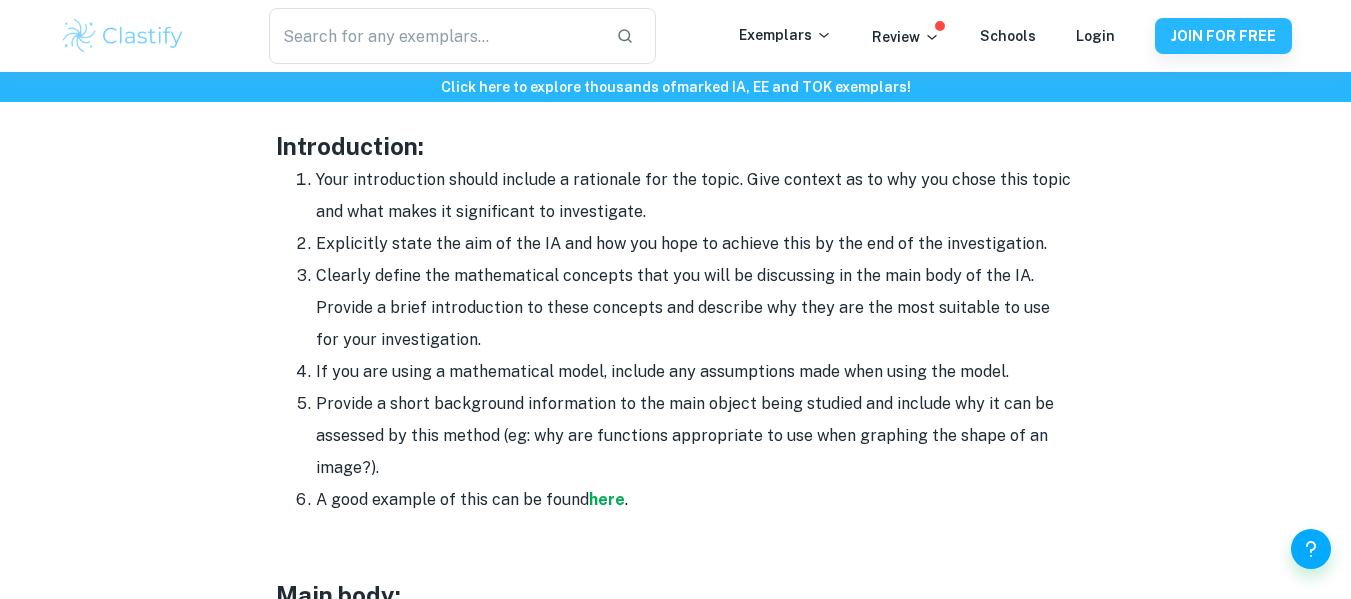 drag, startPoint x: 290, startPoint y: 176, endPoint x: 737, endPoint y: 493, distance: 547.9945 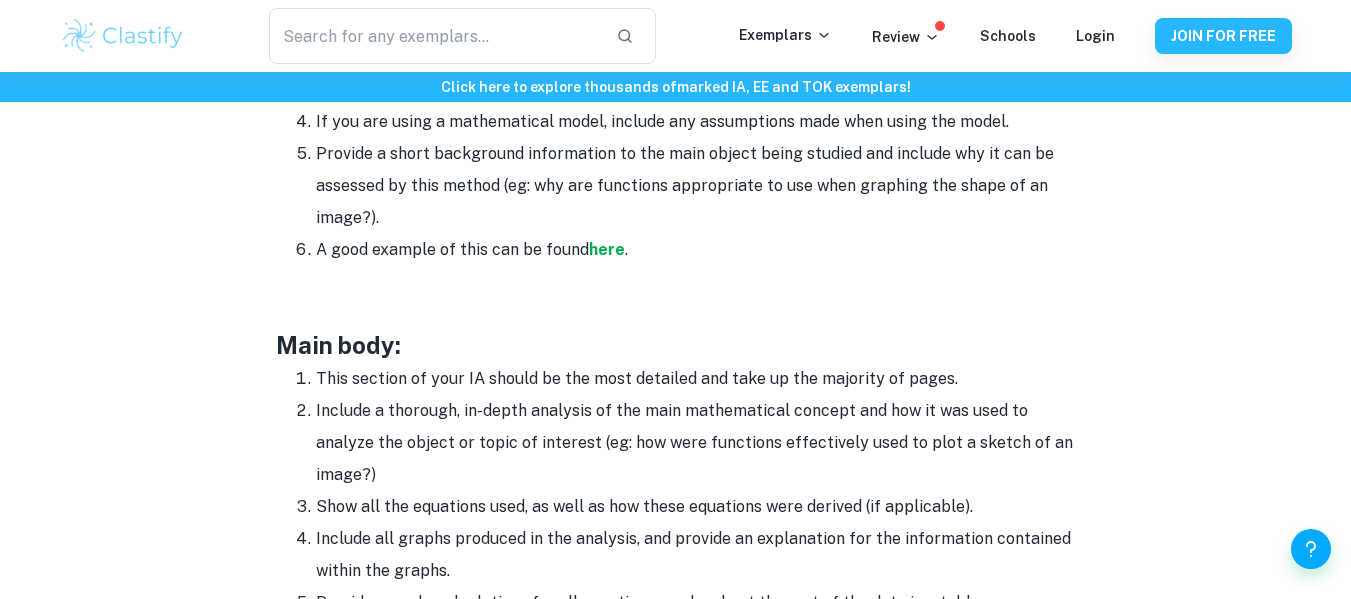 scroll, scrollTop: 1593, scrollLeft: 0, axis: vertical 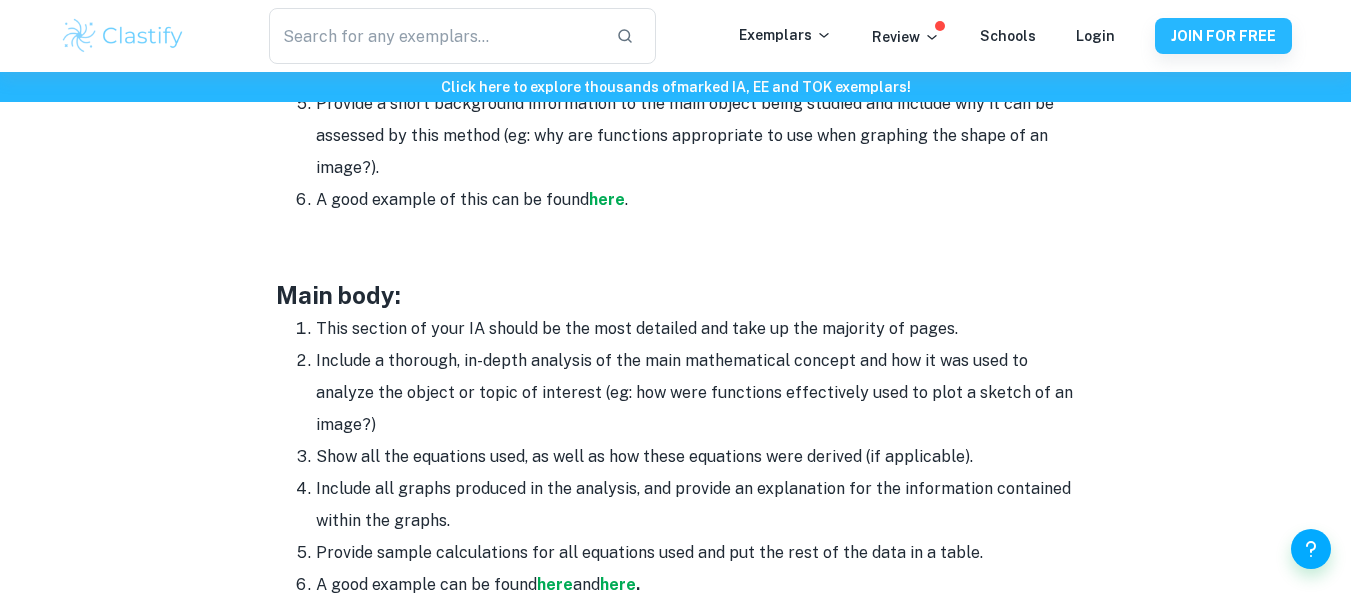 copy on "Your introduction should include a rationale for the topic. Give context as to why you chose this topic and what makes it significant to investigate.  Explicitly state the aim of the IA and how you hope to achieve this by the end of the investigation.  Clearly define the mathematical concepts that you will be discussing in the main body of the IA. Provide a brief introduction to these concepts and describe why they are the most suitable to use for your investigation.  If you are using a mathematical model, include any assumptions made when using the model. Provide a short background information to the main object being studied and include why it can be assessed by this method (eg: why are functions appropriate to use when graphing the shape of an image?). A good example of this can be found  here ." 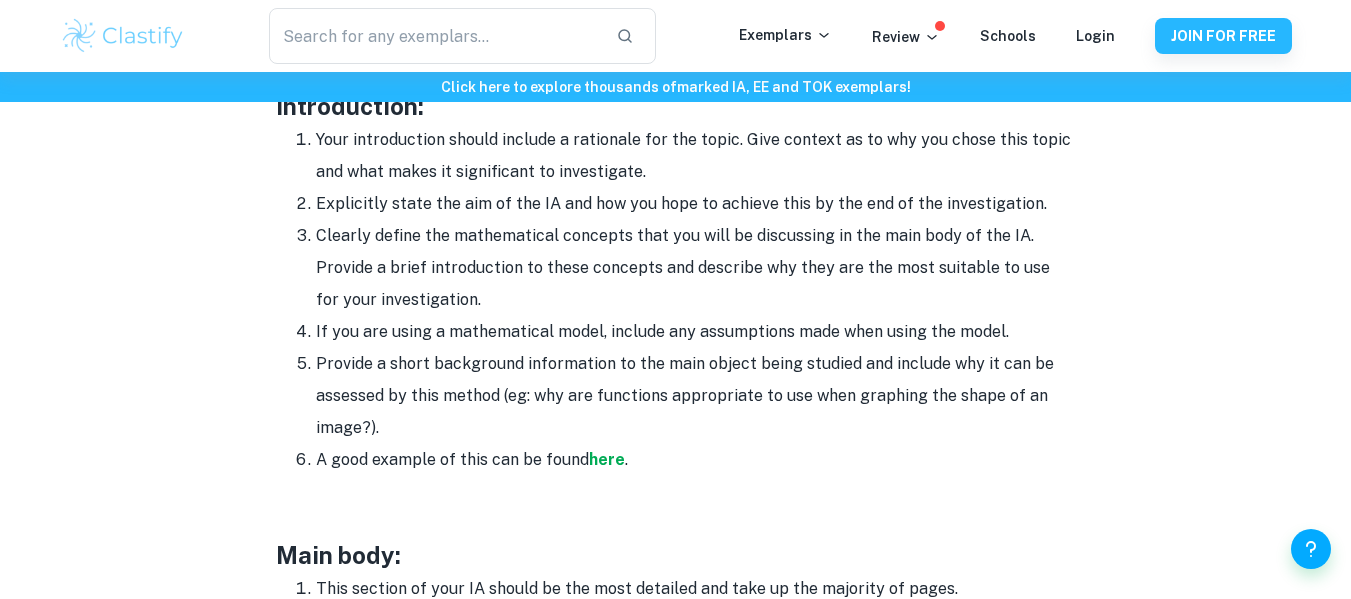 scroll, scrollTop: 1334, scrollLeft: 0, axis: vertical 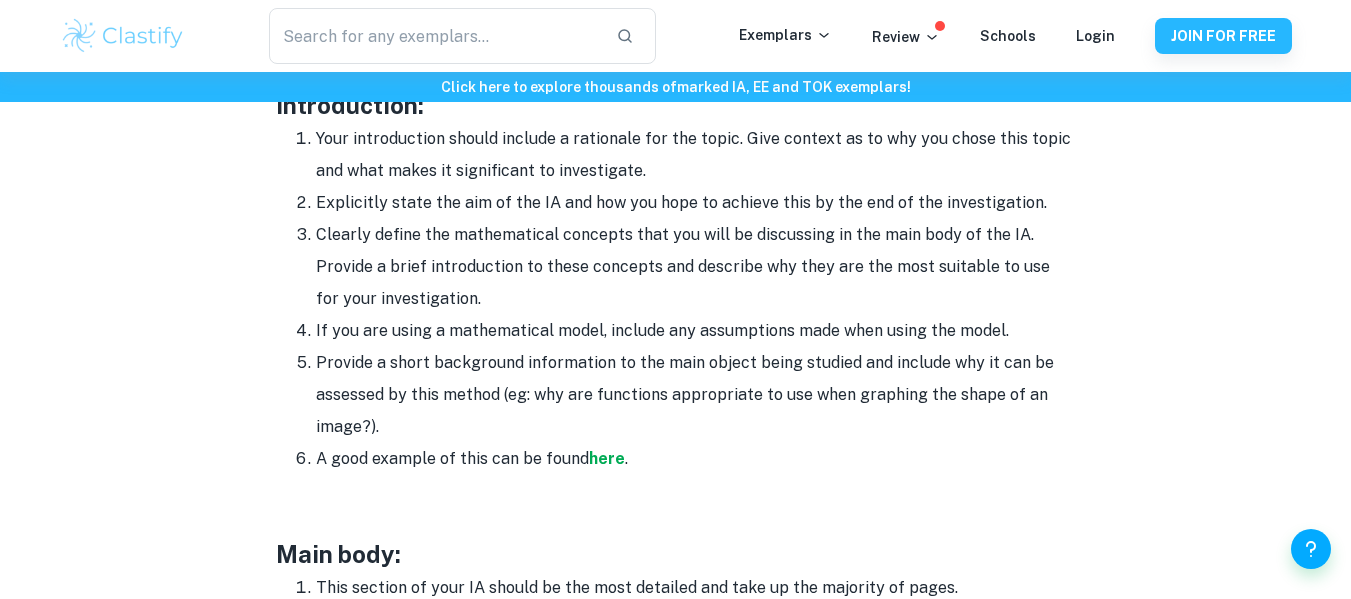 copy on "Your introduction should include a rationale for the topic. Give context as to why you chose this topic and what makes it significant to investigate.  Explicitly state the aim of the IA and how you hope to achieve this by the end of the investigation.  Clearly define the mathematical concepts that you will be discussing in the main body of the IA. Provide a brief introduction to these concepts and describe why they are the most suitable to use for your investigation.  If you are using a mathematical model, include any assumptions made when using the model. Provide a short background information to the main object being studied and include why it can be assessed by this method (eg: why are functions appropriate to use when graphing the shape of an image?). A good example of this can be found  here ." 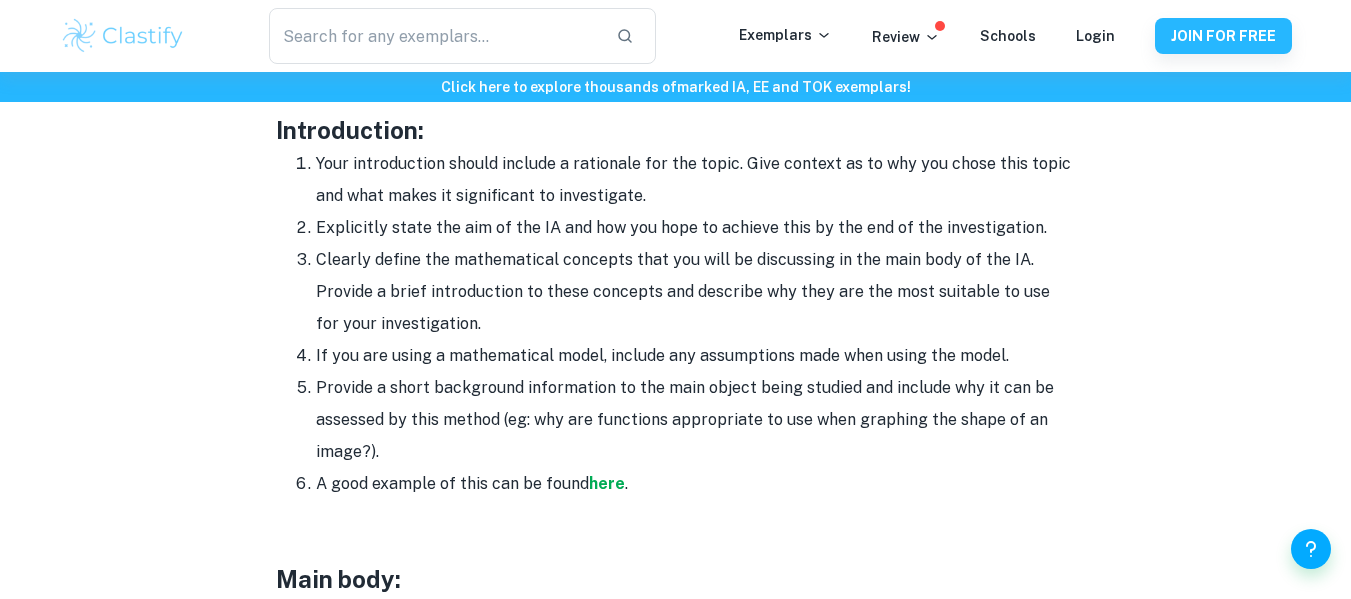 scroll, scrollTop: 1310, scrollLeft: 0, axis: vertical 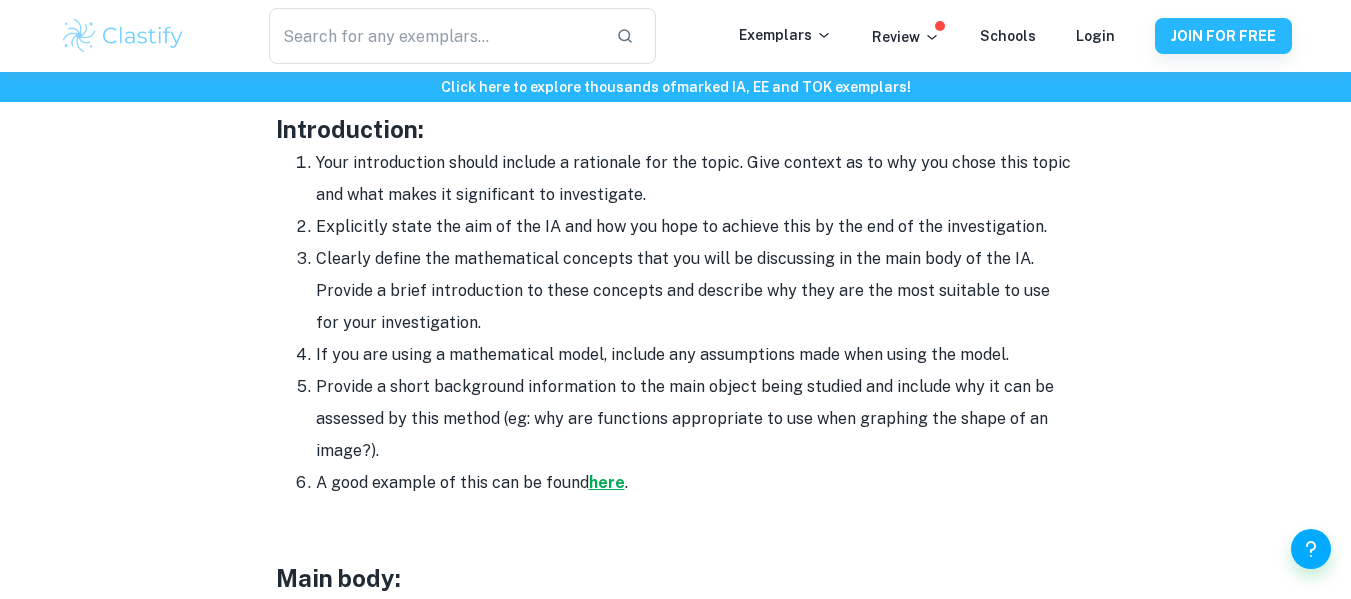 click on "here" at bounding box center [607, 482] 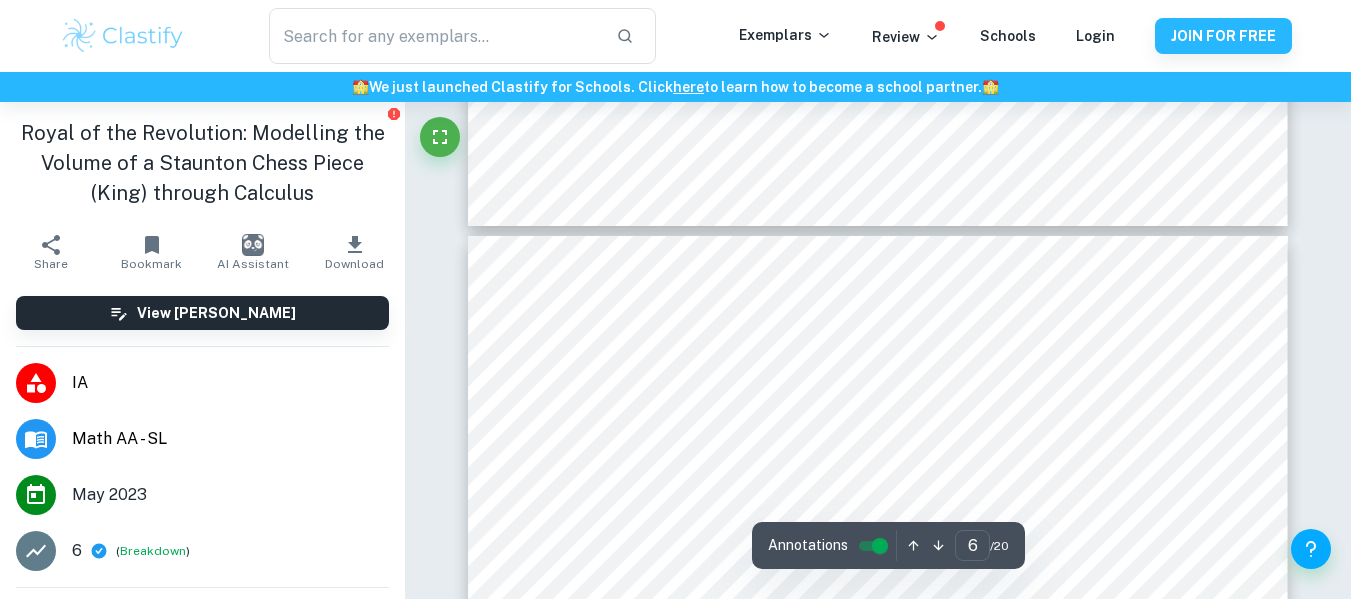 scroll, scrollTop: 5514, scrollLeft: 0, axis: vertical 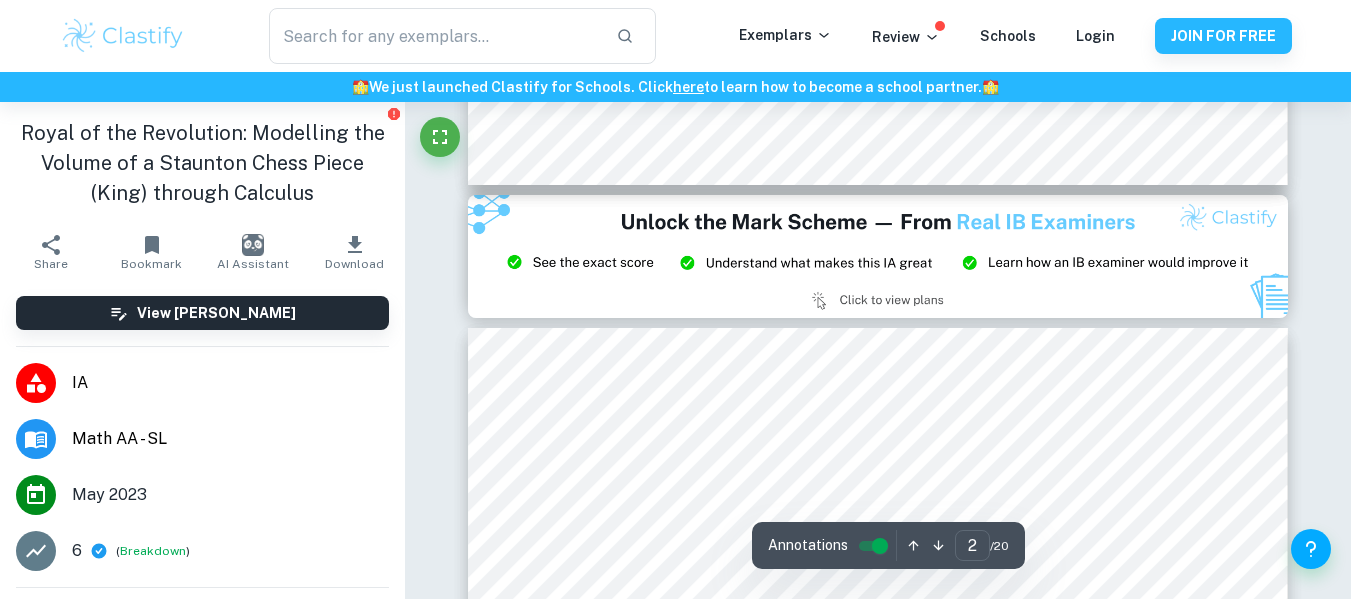 type on "3" 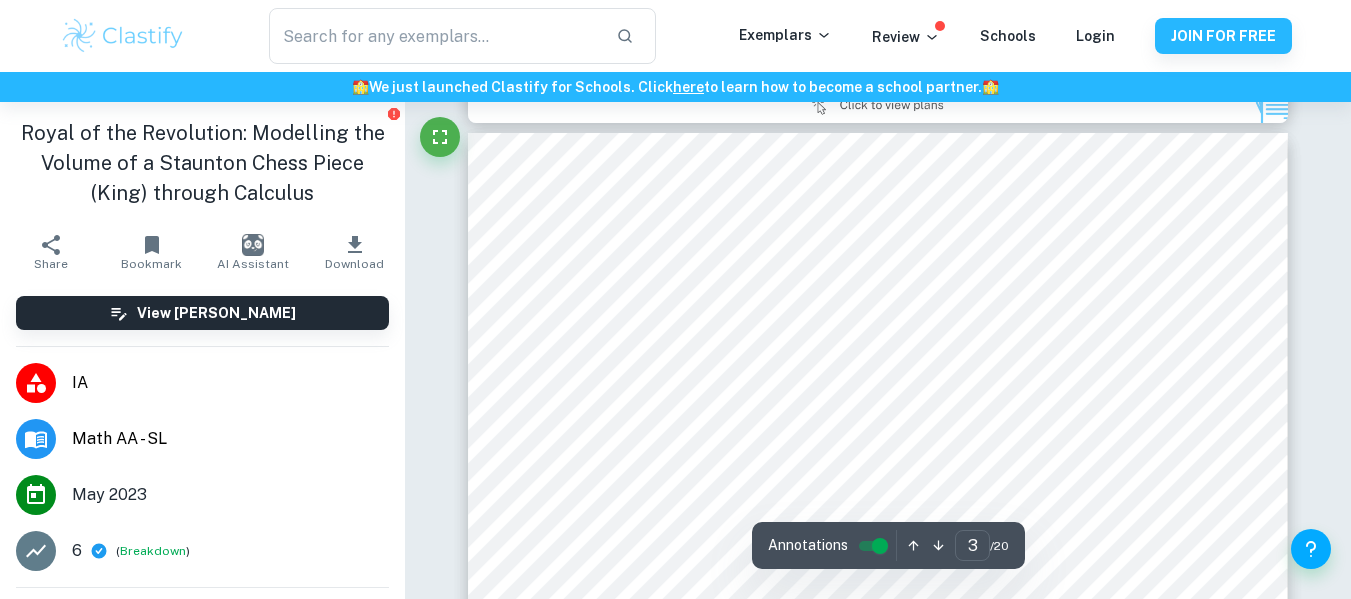 scroll, scrollTop: 2400, scrollLeft: 0, axis: vertical 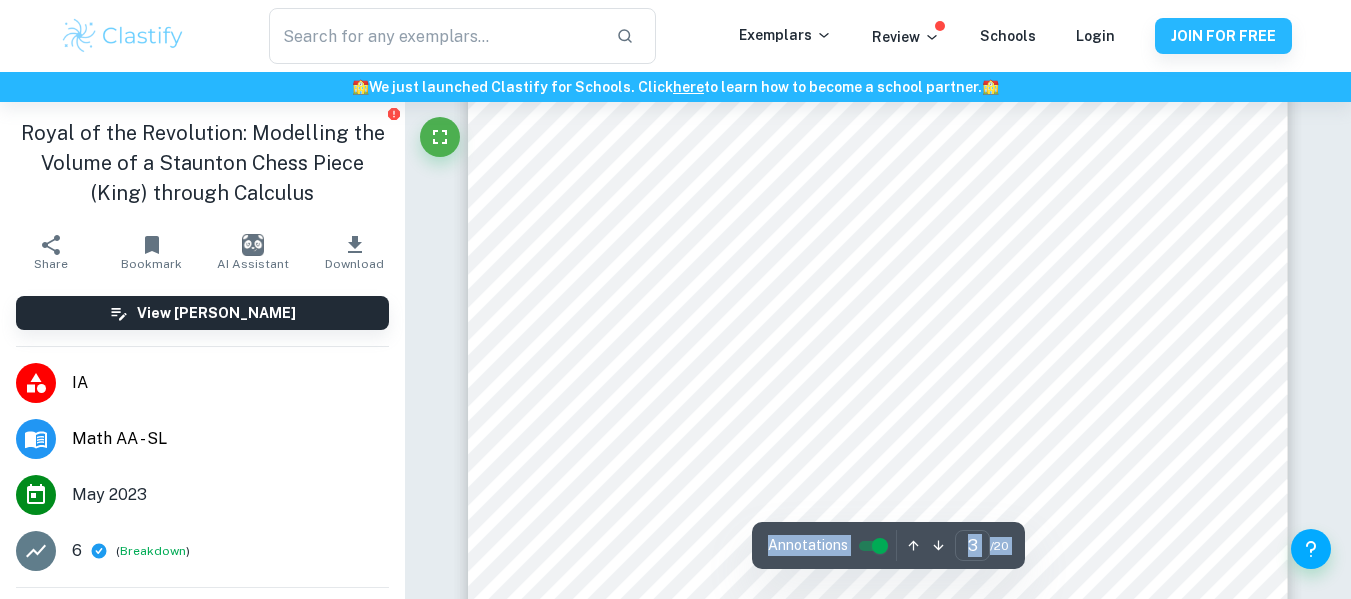 click on "Correct Criterion A :   The topic of the Internal assessment is stated clearly and explained in the introduction Comment:  The student clearly states their topic - 'Modelling the Volume of a Staunton Chess Piece (King) through Calculus'. The title explains the topic well and it is further explained in the introduction Correct Criterion A :   The topic of the Internal assessment is stated clearly and explained in the introduction Comment:  The student clearly states their topic - 'Modelling the Volume of a Staunton Chess Piece (King) through Calculus'. The title explains the topic well and it is further explained in the introduction Correct Criterion A :   The introduction includes a general description of the student's approach to the topic and what area of the math curriculum the exploration focuses on Comment:  The student clearly states their objectives for the investigation and how they plan on using integrals to achieve them Correct Criterion A :   Comment: Incorrect Criterion A :   Comment: Correct :" at bounding box center [878, 8150] 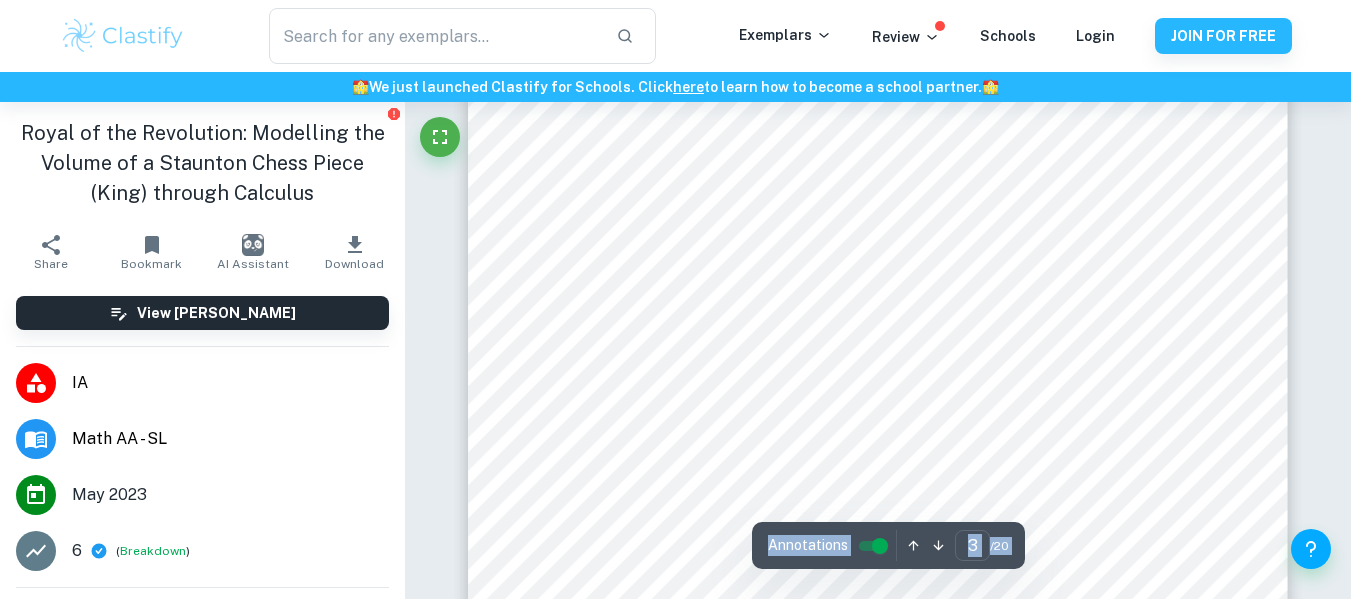 scroll, scrollTop: 2600, scrollLeft: 0, axis: vertical 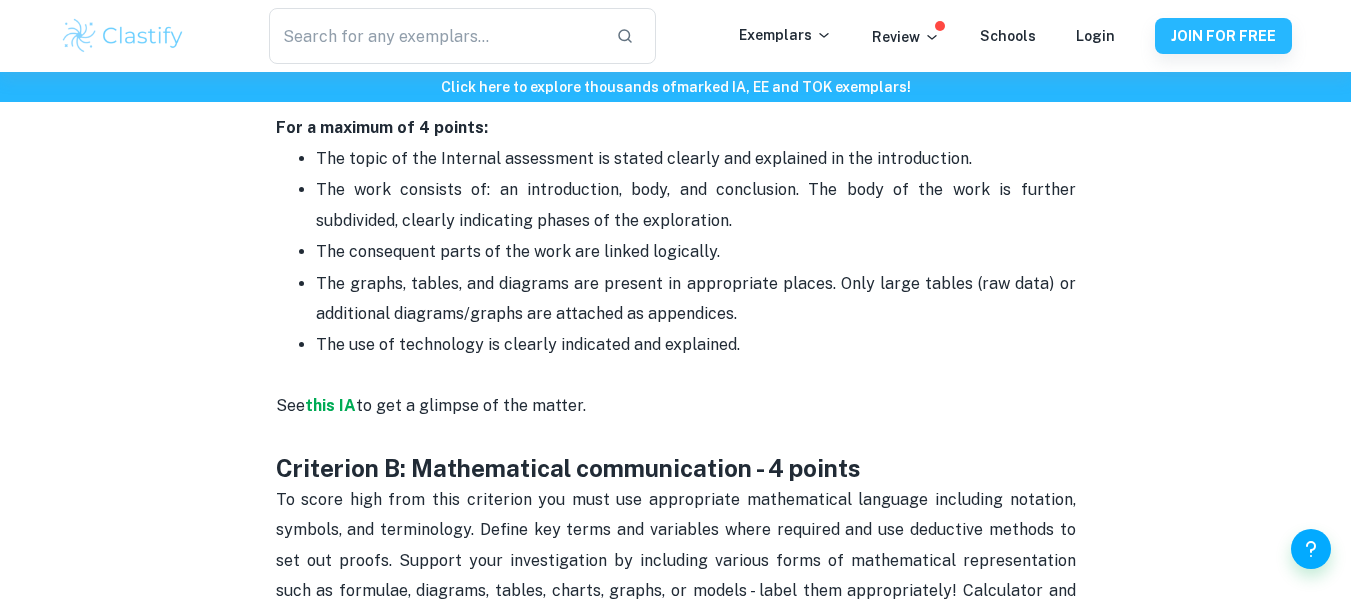 drag, startPoint x: 277, startPoint y: 223, endPoint x: 805, endPoint y: 354, distance: 544.0083 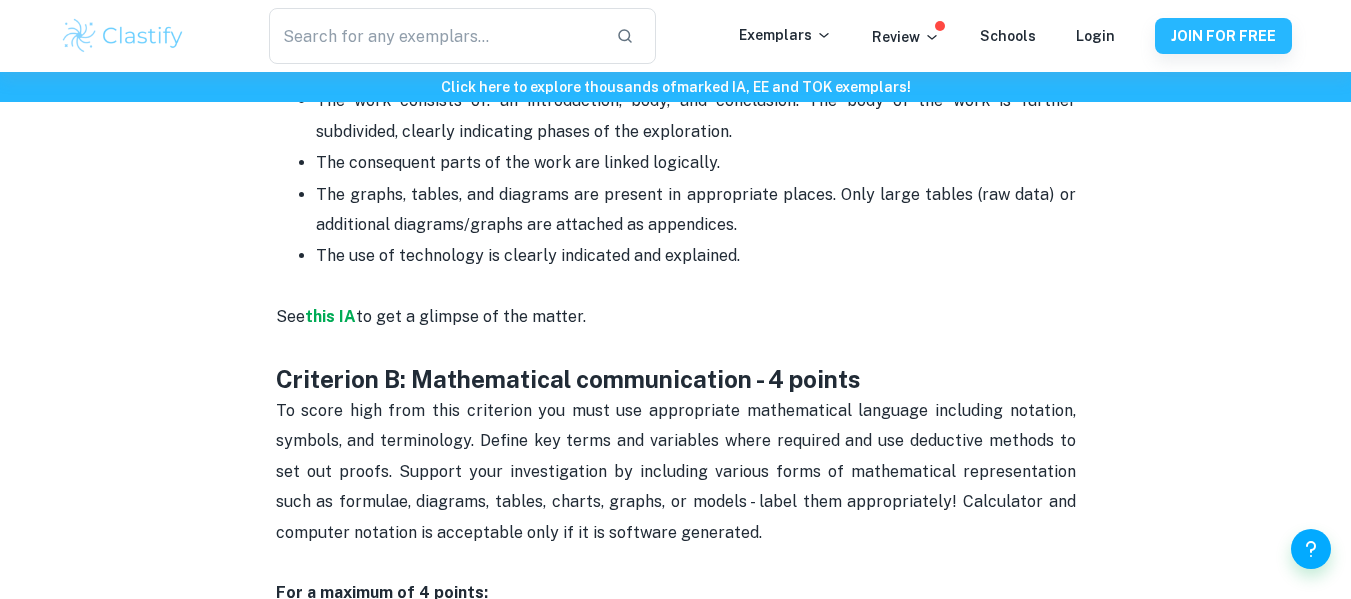 scroll, scrollTop: 1490, scrollLeft: 0, axis: vertical 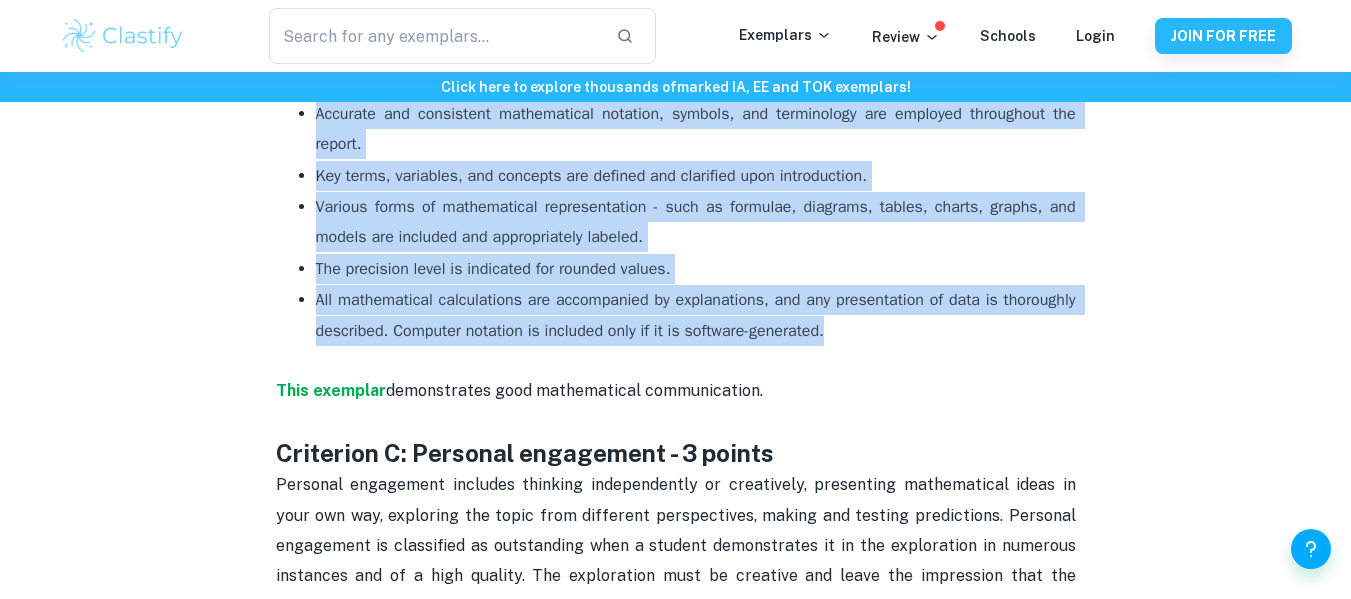 drag, startPoint x: 278, startPoint y: 170, endPoint x: 870, endPoint y: 346, distance: 617.6083 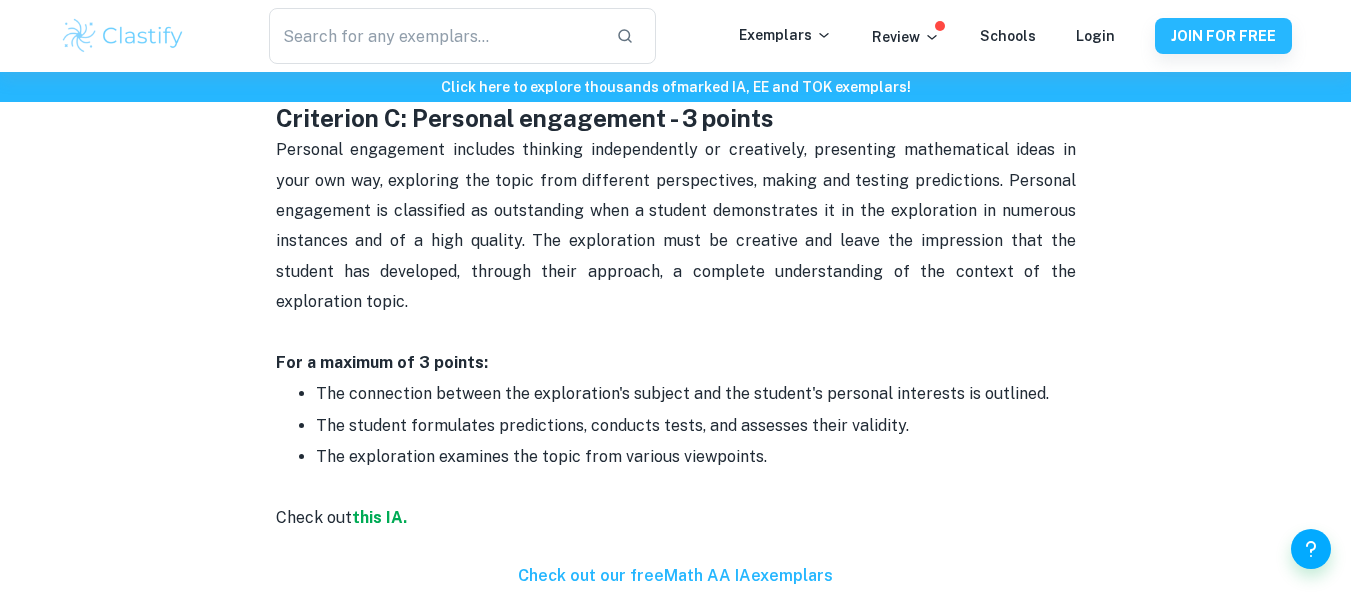 scroll, scrollTop: 2090, scrollLeft: 0, axis: vertical 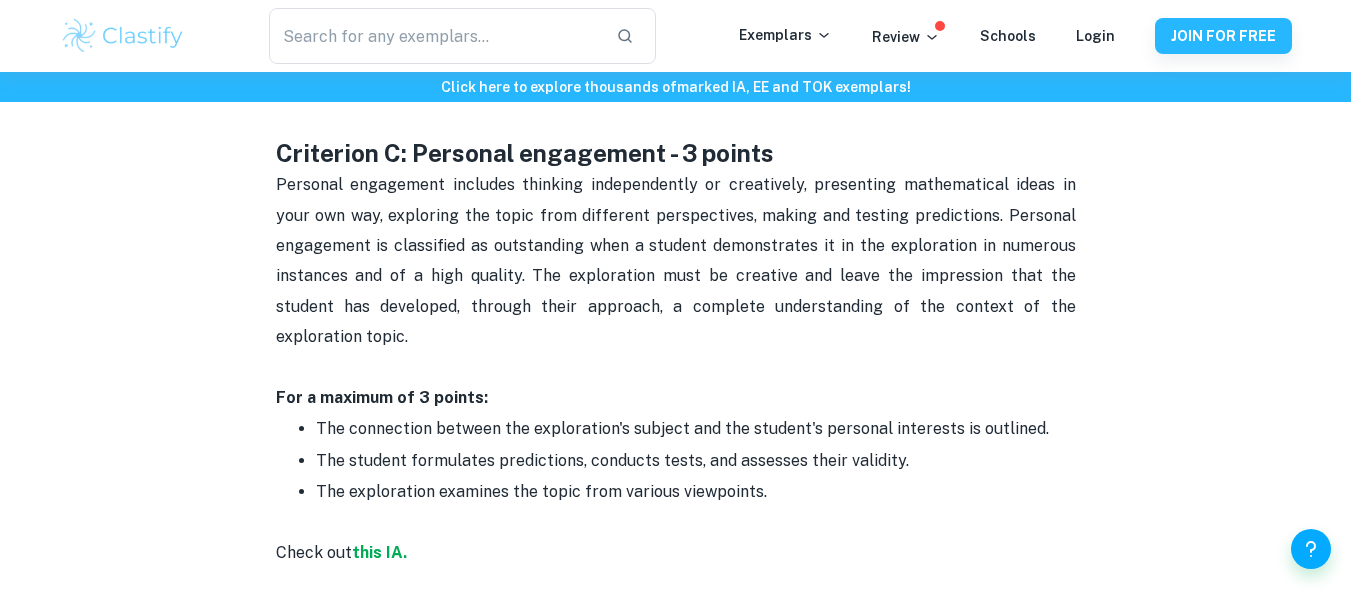 click on "Math AA IA Criteria and Checklist By  Julia • February 6, 2024 Get feedback on your  Math AA IA Marked only by official IB examiners Learn more Math AA IA Criteria and Checklist   Is your Math IA deadline coming up? We are here to help you confirm if your investigation meets the assessment criteria. Keep reading for our suggestions which are based on thousands of revised essays.  Math internal assessment is worth  20% of your grade  (both at SL and HL level). The maximum possible final mark is  20. Criterion A: Presentation - 4 points  The first criterion assesses the organization and coherence of the exploration. It has to be logically developed and easy to follow. The structure should include an introduction, body, and conclusion linked to each other. Relevant graphs, tables, and diagrams should accompany the work in the appropriate place and not be attached as appendices to the document. Also, make sure that you don't repeat or show irrelevant calculations and other elements.     See  this IA" at bounding box center [676, 453] 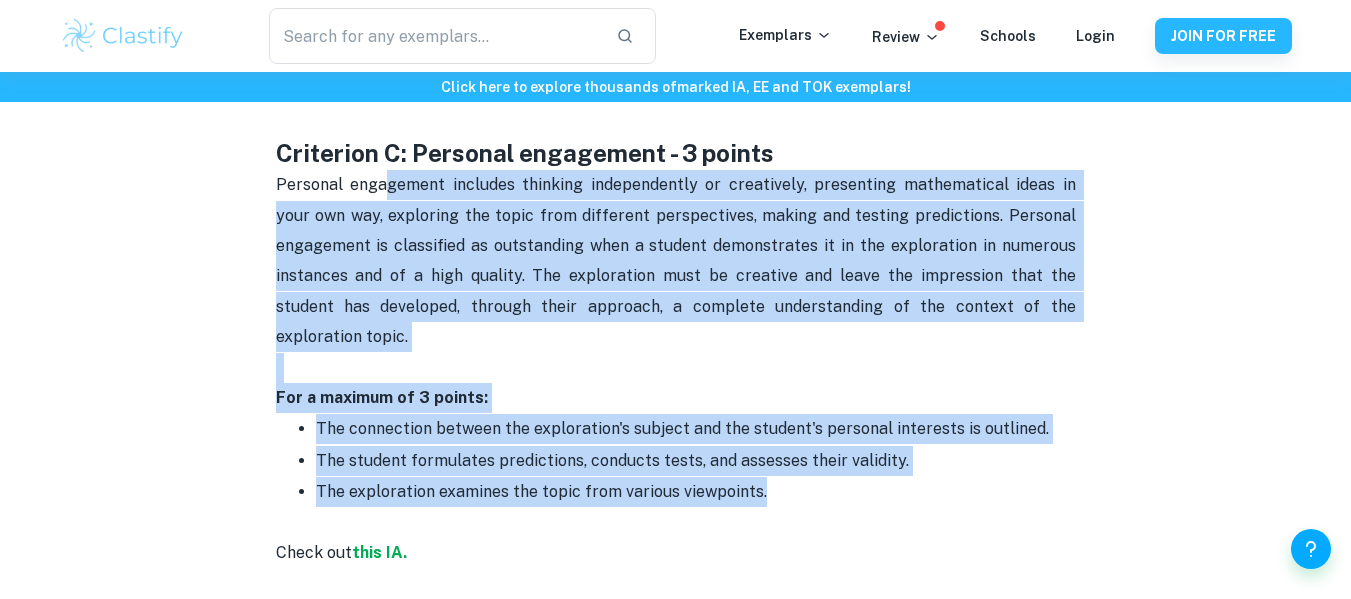 drag, startPoint x: 585, startPoint y: 289, endPoint x: 826, endPoint y: 449, distance: 289.27667 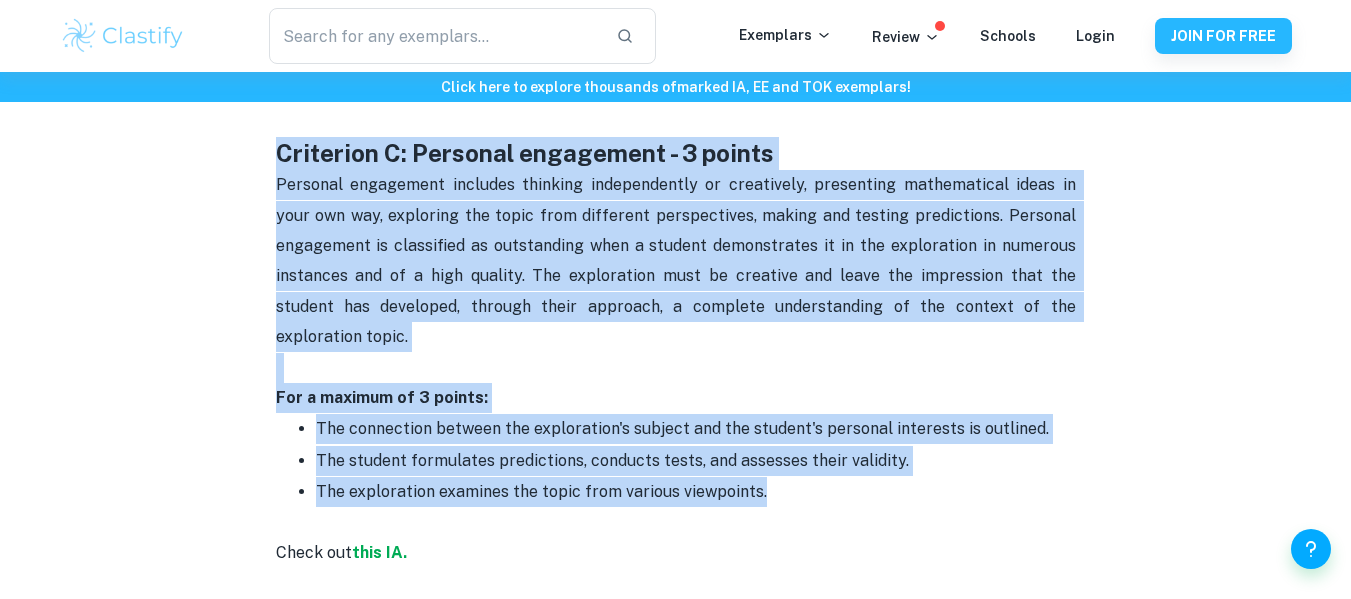 drag, startPoint x: 280, startPoint y: 156, endPoint x: 771, endPoint y: 456, distance: 575.39636 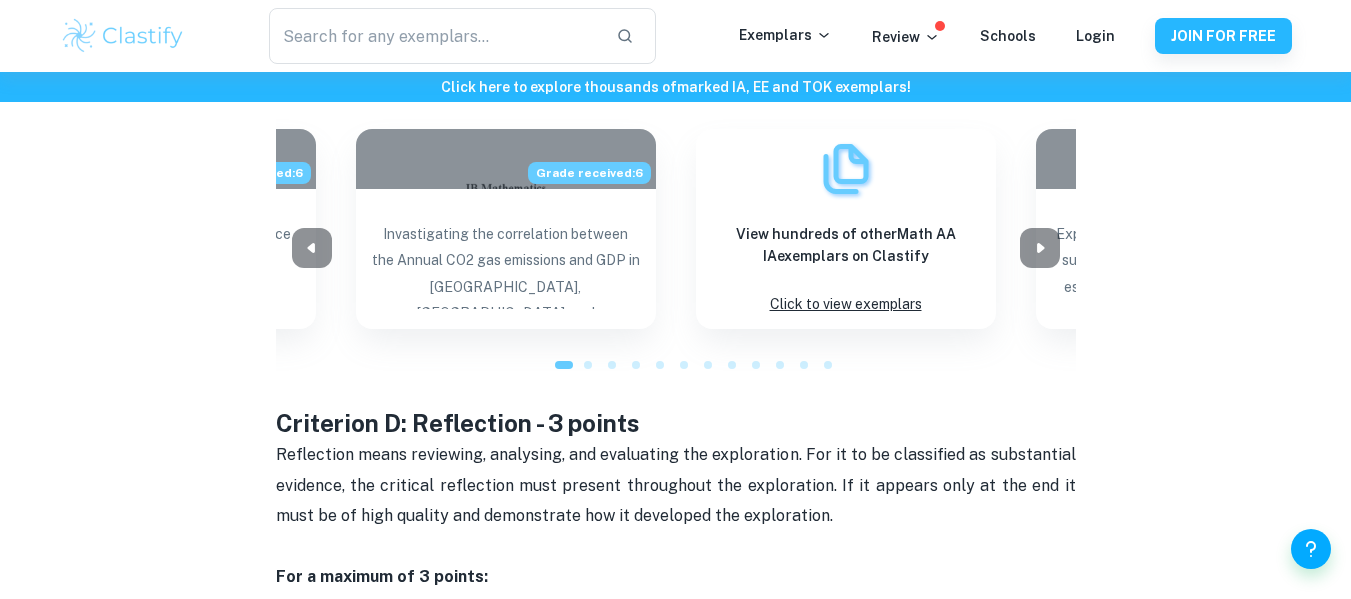 scroll, scrollTop: 2890, scrollLeft: 0, axis: vertical 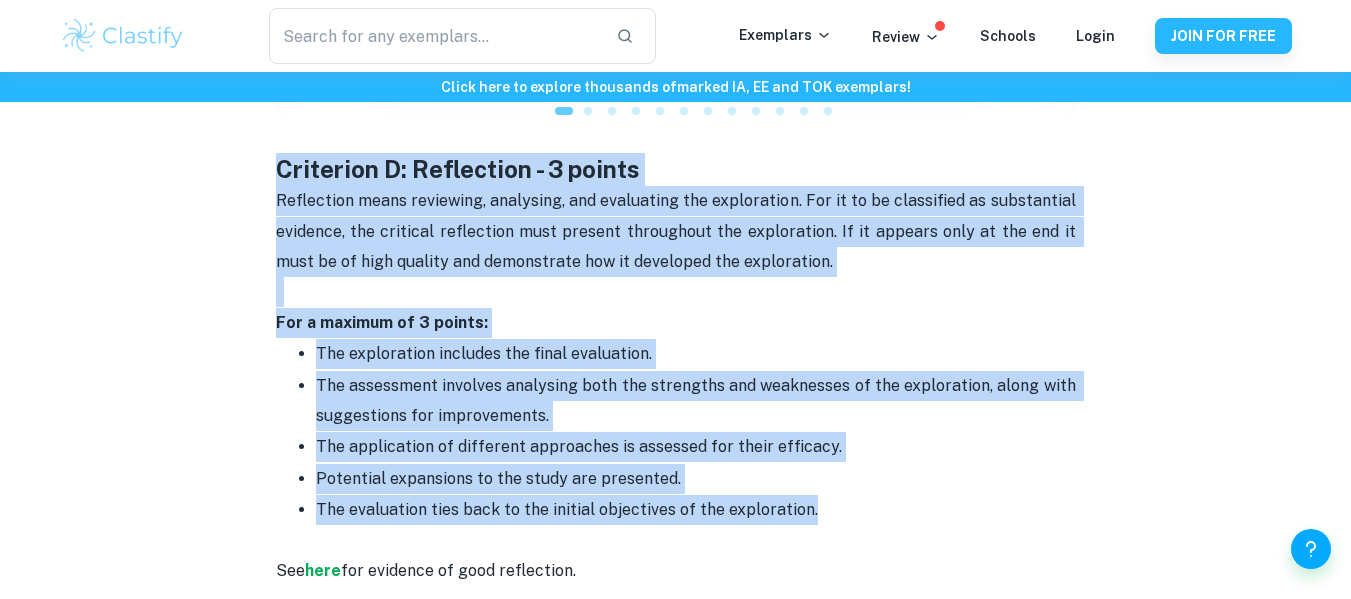 drag, startPoint x: 296, startPoint y: 149, endPoint x: 829, endPoint y: 490, distance: 632.748 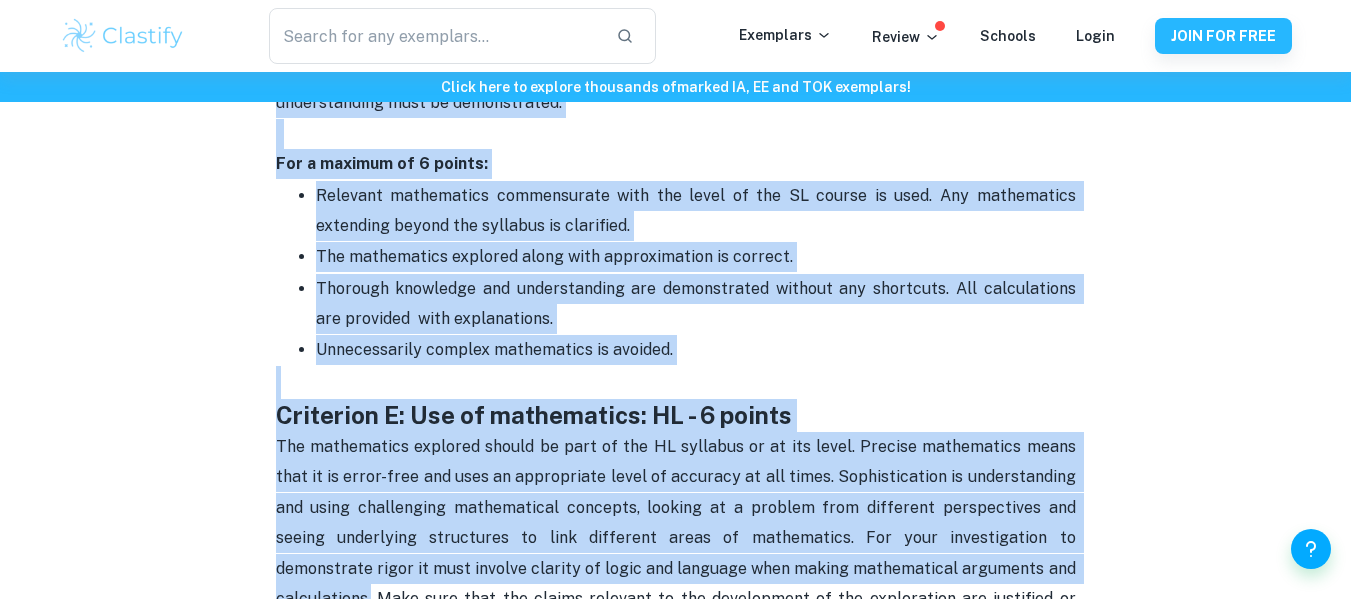 scroll, scrollTop: 3690, scrollLeft: 0, axis: vertical 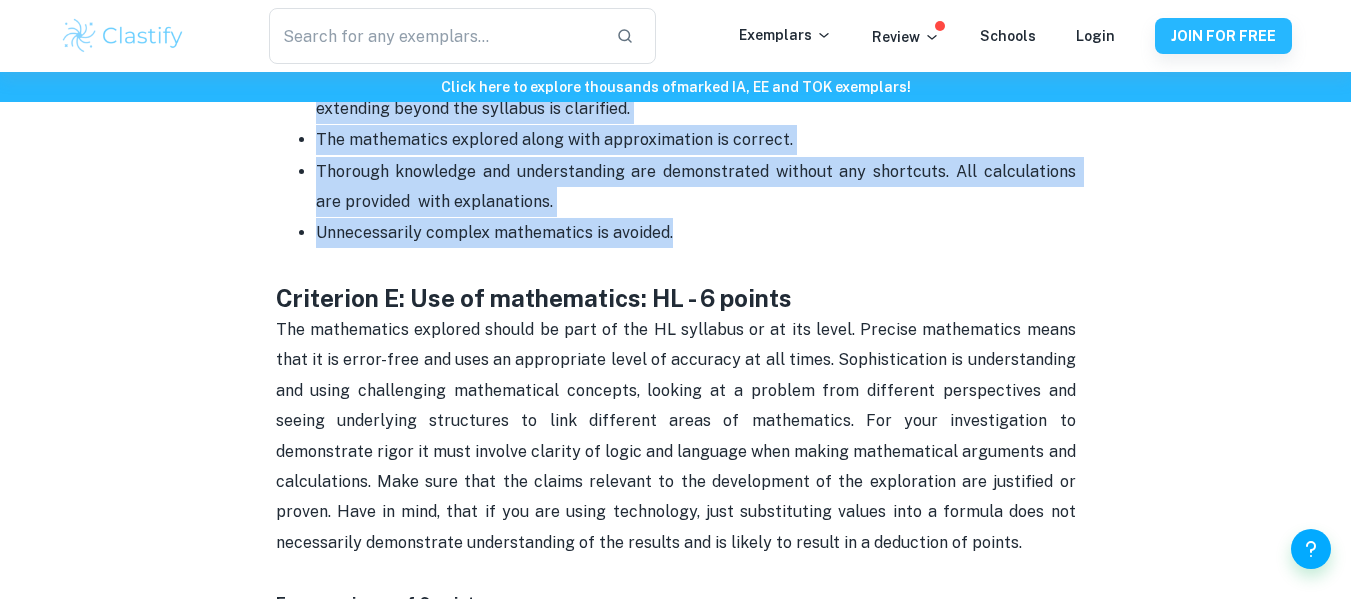 drag, startPoint x: 280, startPoint y: 204, endPoint x: 696, endPoint y: 201, distance: 416.0108 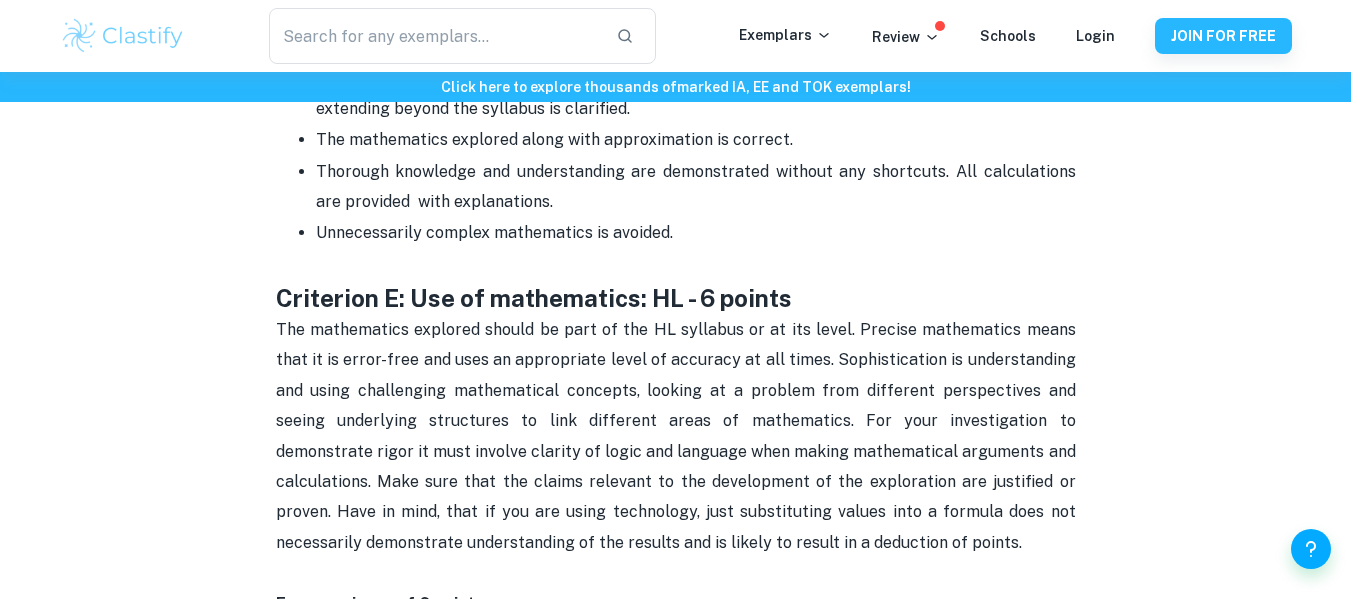 click on "Criterion E: Use of mathematics: HL - 6 points" at bounding box center [676, 282] 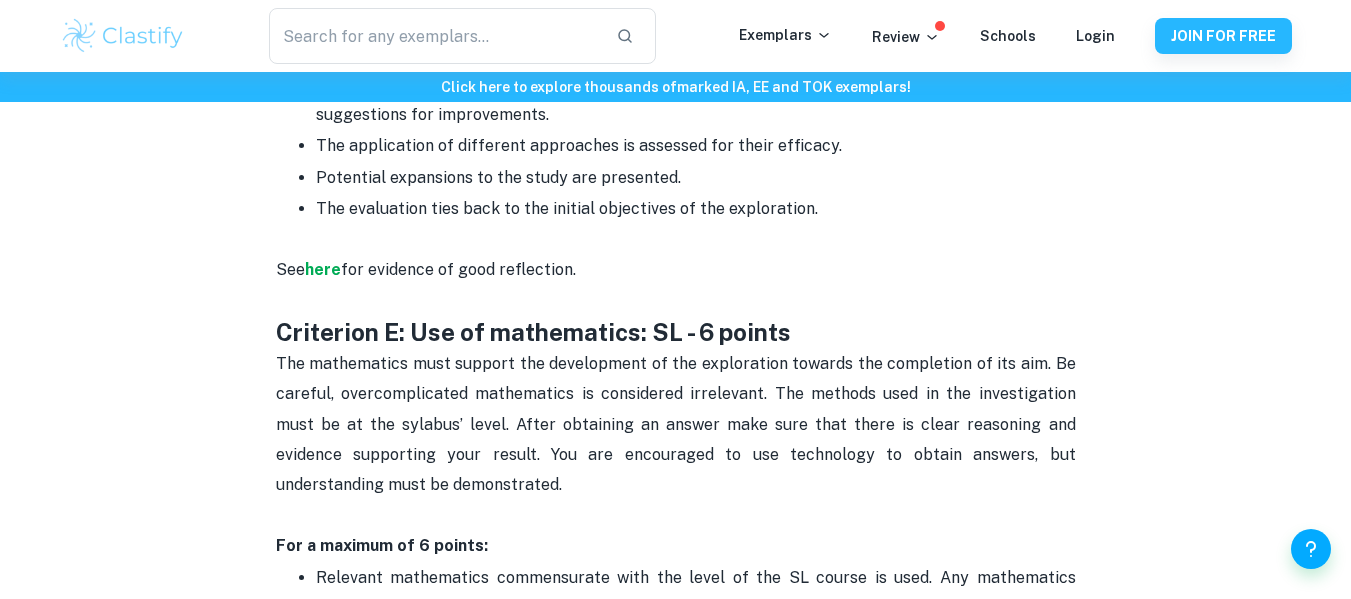 scroll, scrollTop: 3090, scrollLeft: 0, axis: vertical 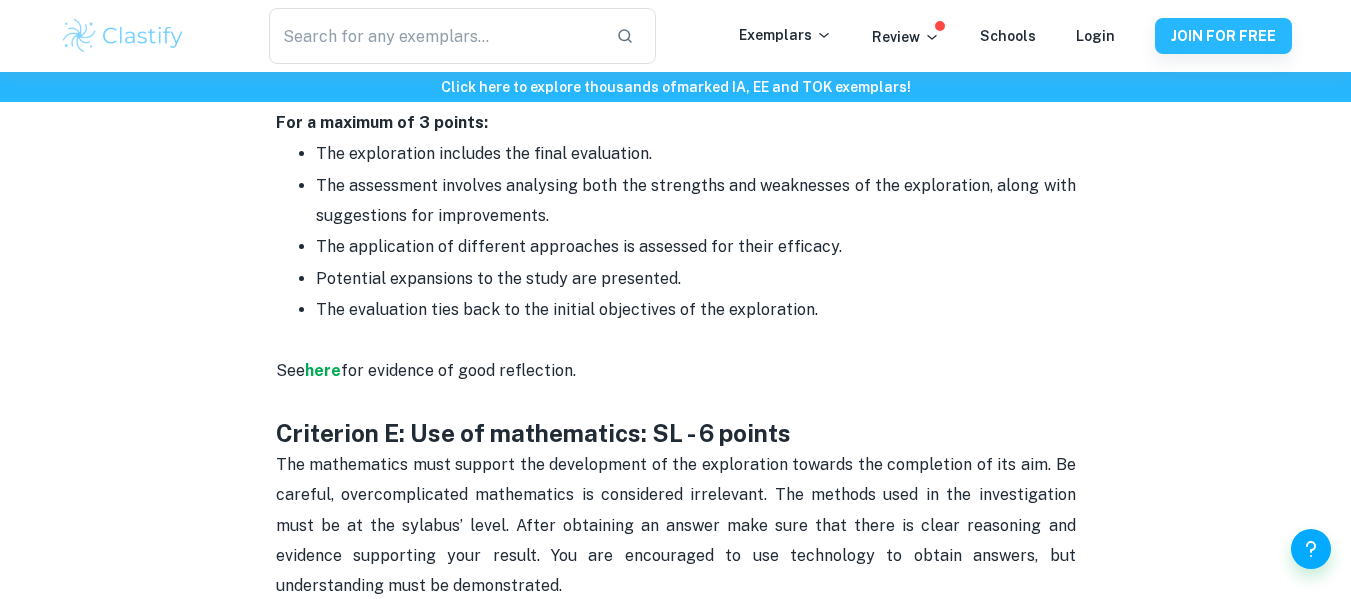 drag, startPoint x: 272, startPoint y: 405, endPoint x: 438, endPoint y: 554, distance: 223.06277 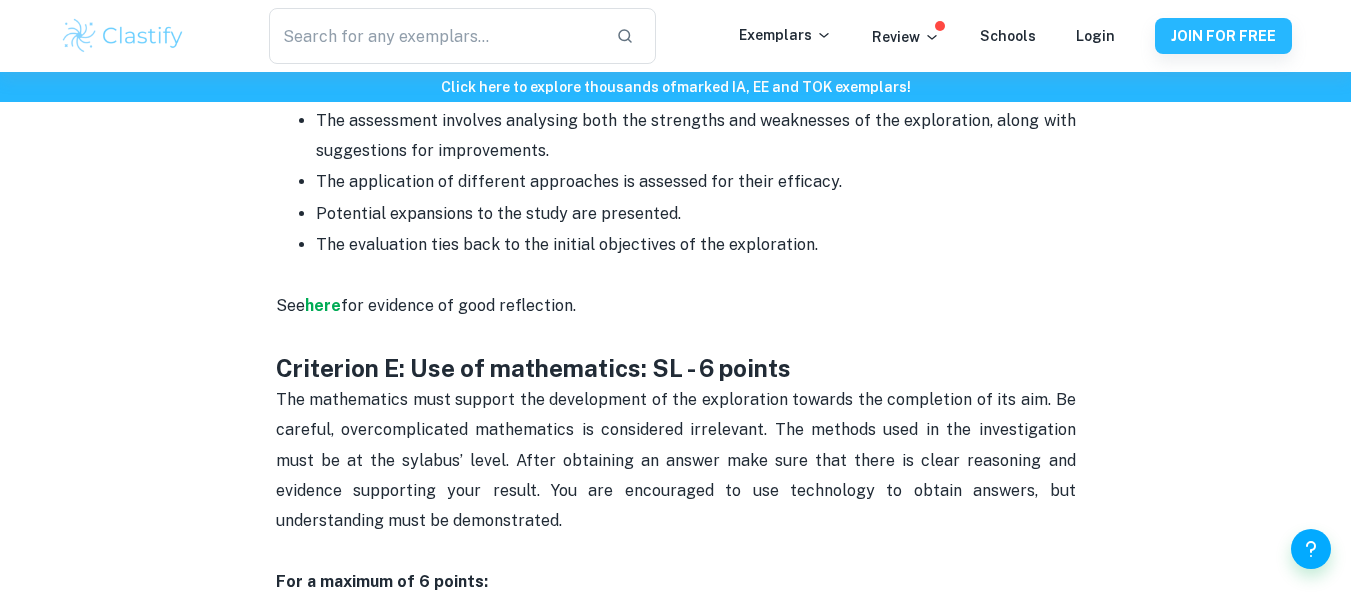 scroll, scrollTop: 3190, scrollLeft: 0, axis: vertical 